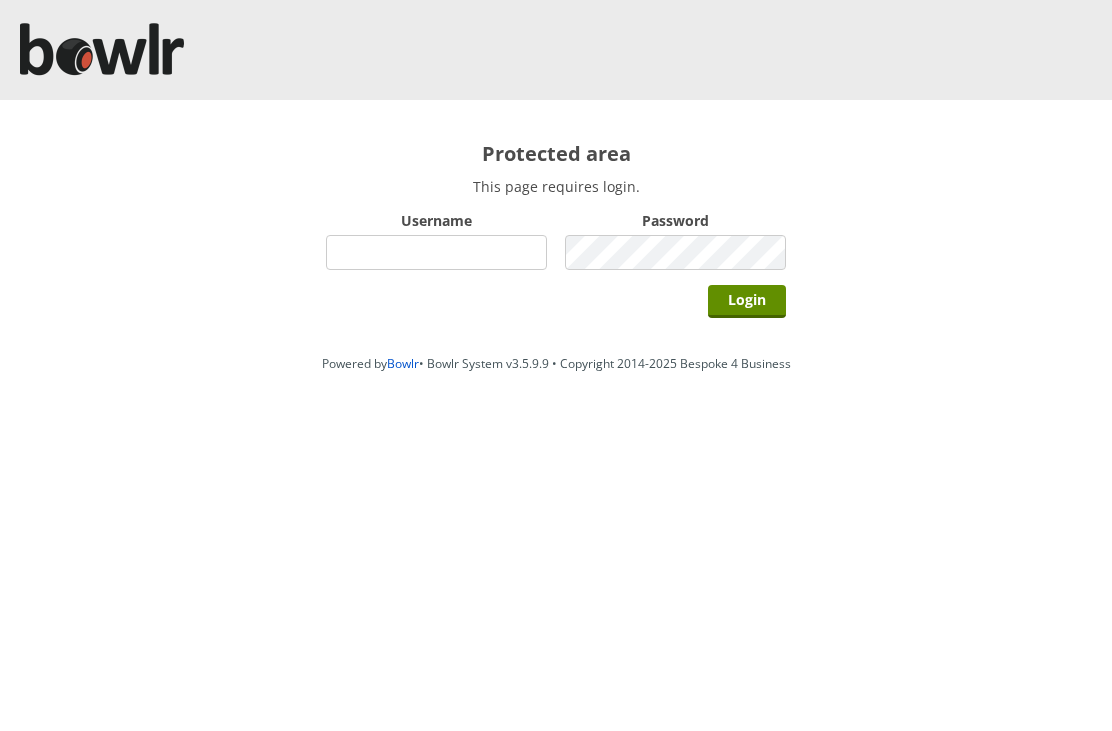 scroll, scrollTop: 0, scrollLeft: 0, axis: both 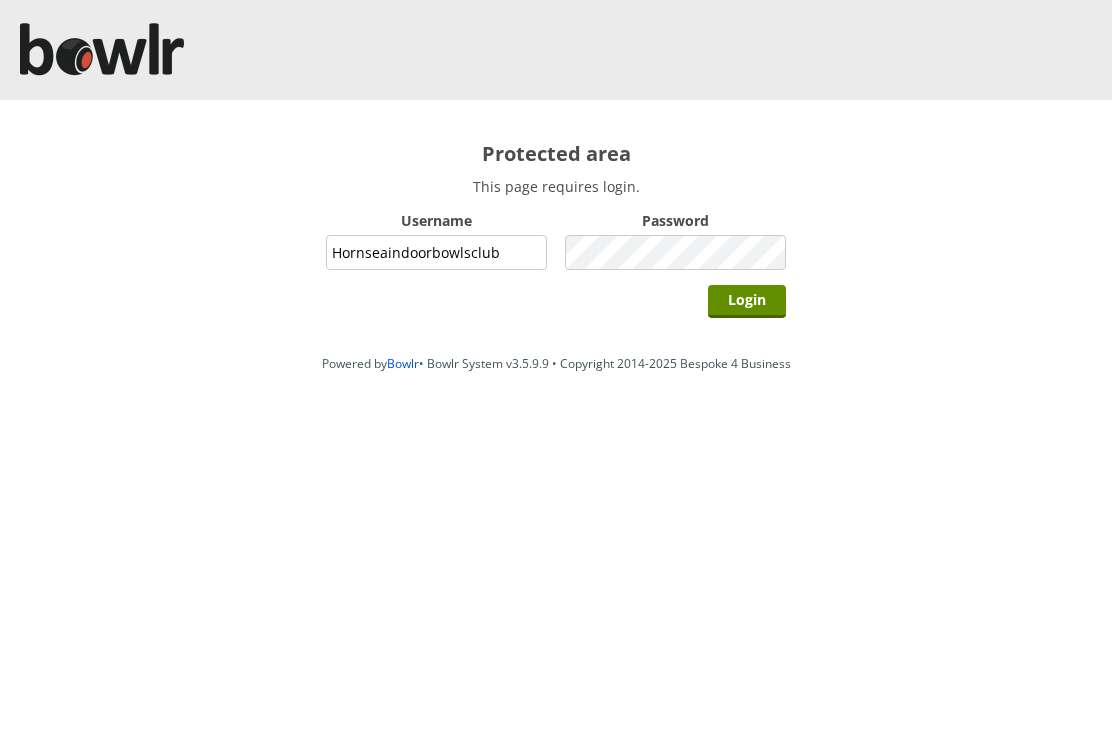 type on "Hornseaindoorbowlsclub" 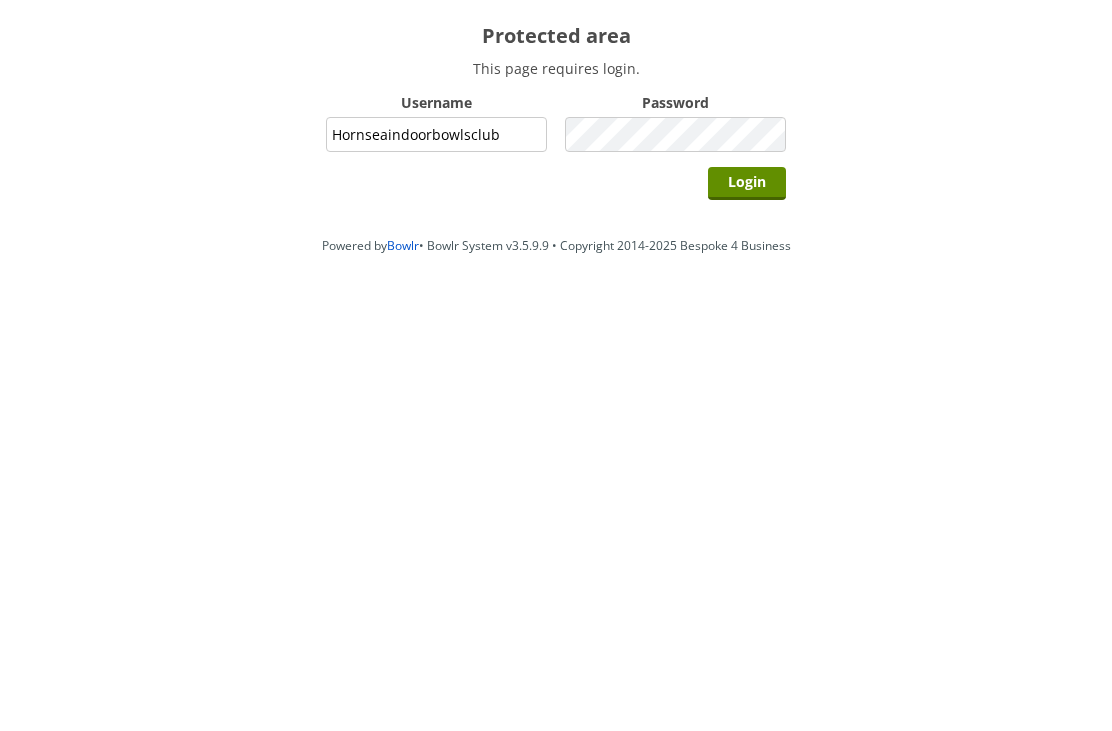 click on "Login" at bounding box center (747, 301) 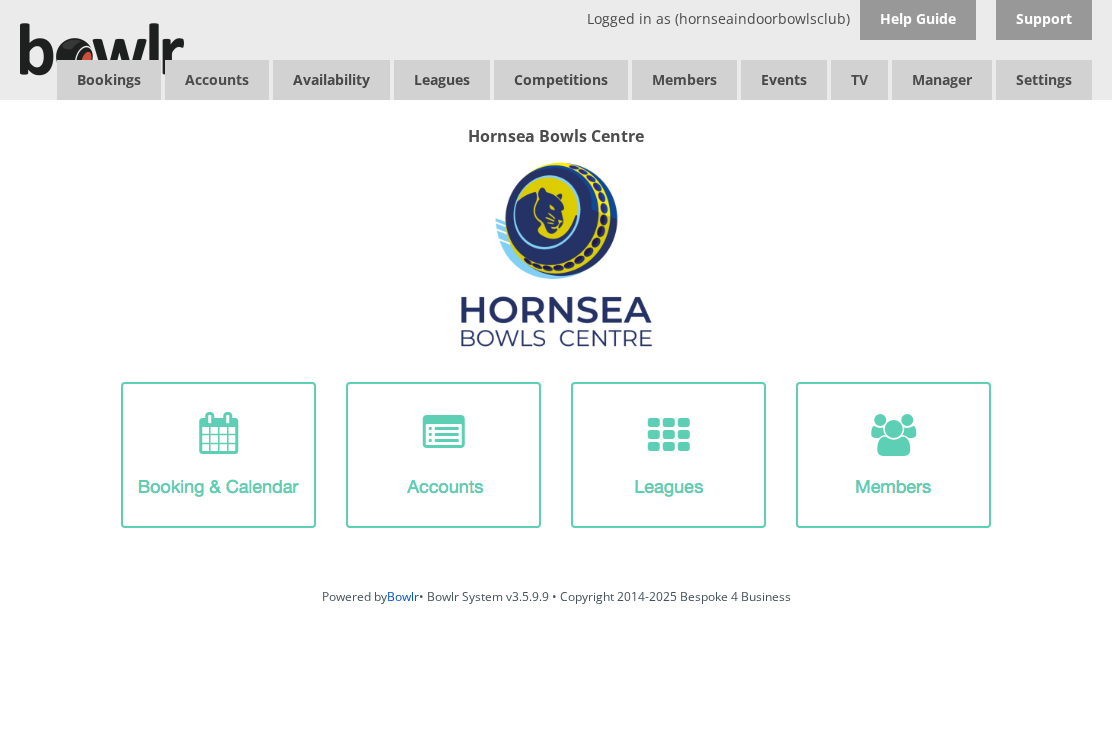 scroll, scrollTop: 0, scrollLeft: 0, axis: both 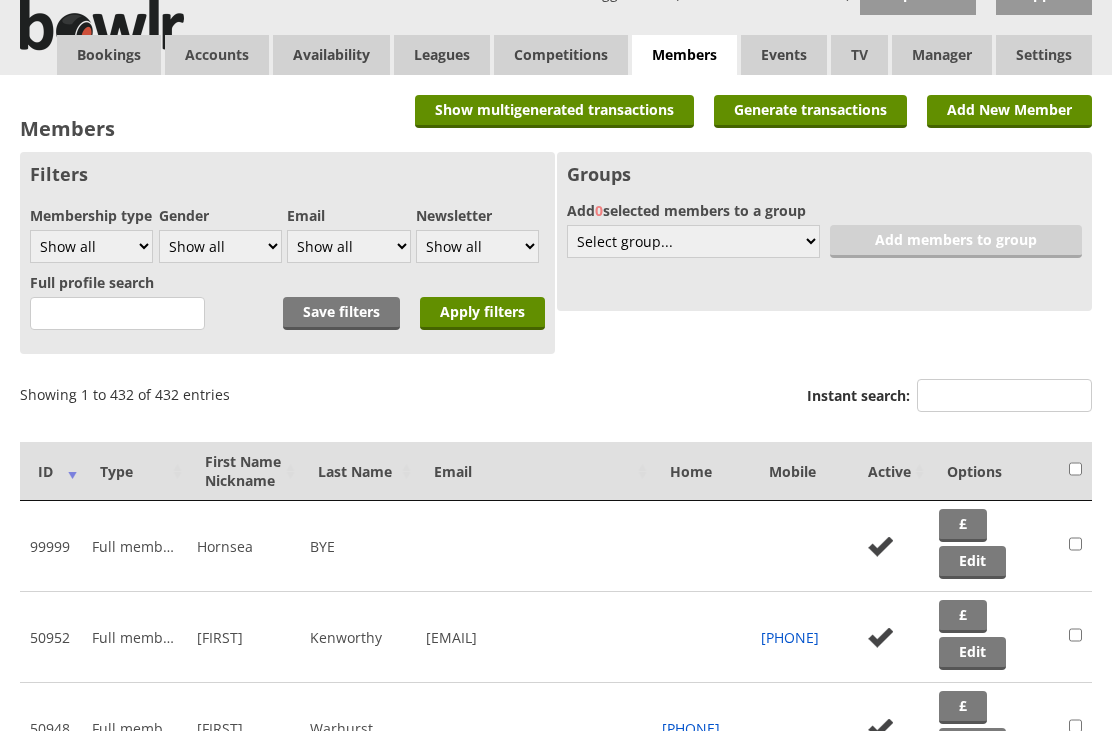 click on "Show all Full members Rollabowl Juniors Social Members Student Pending Left R.I.P. PF Locker Only - not a member SB - Do Not Use Bowlr Support" at bounding box center (91, 246) 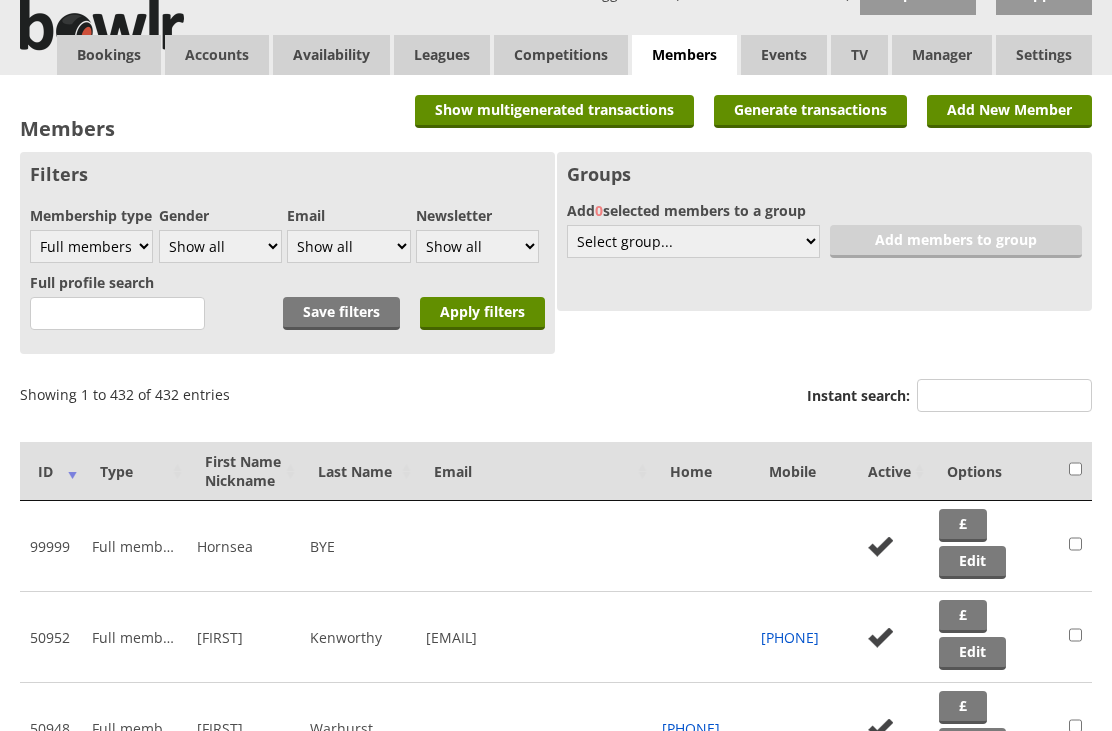 click on "Apply filters" at bounding box center [482, 313] 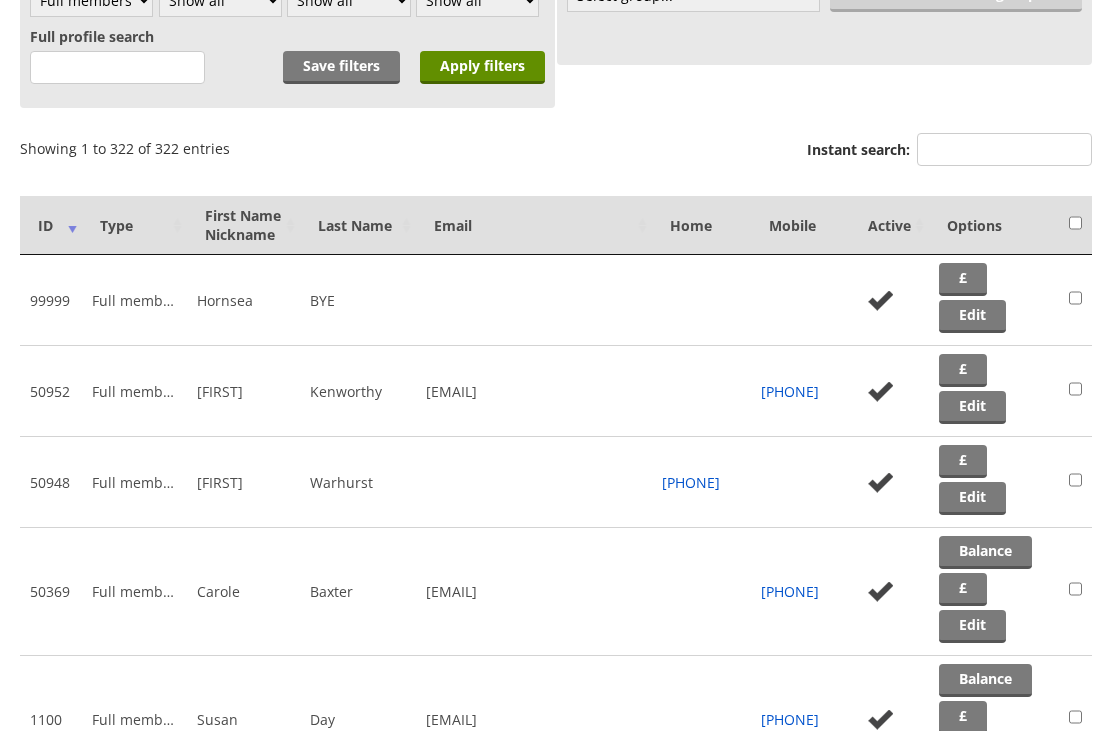 scroll, scrollTop: 272, scrollLeft: 0, axis: vertical 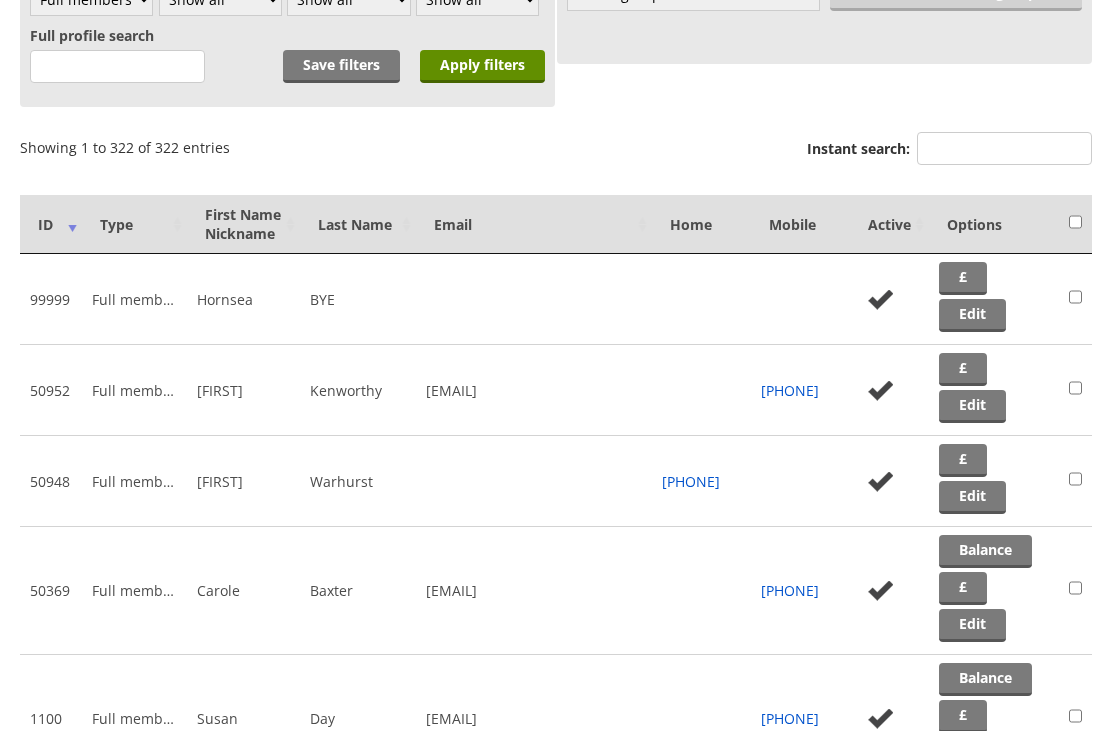 click on "Last Name" at bounding box center [358, 224] 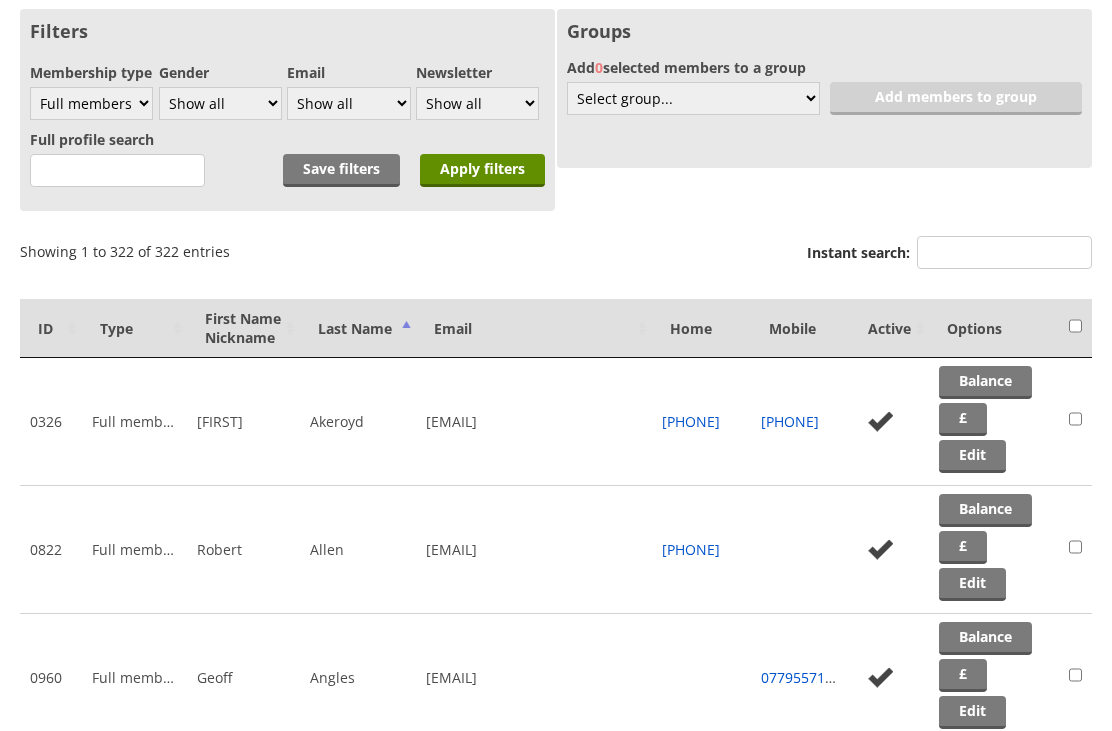 scroll, scrollTop: 0, scrollLeft: 0, axis: both 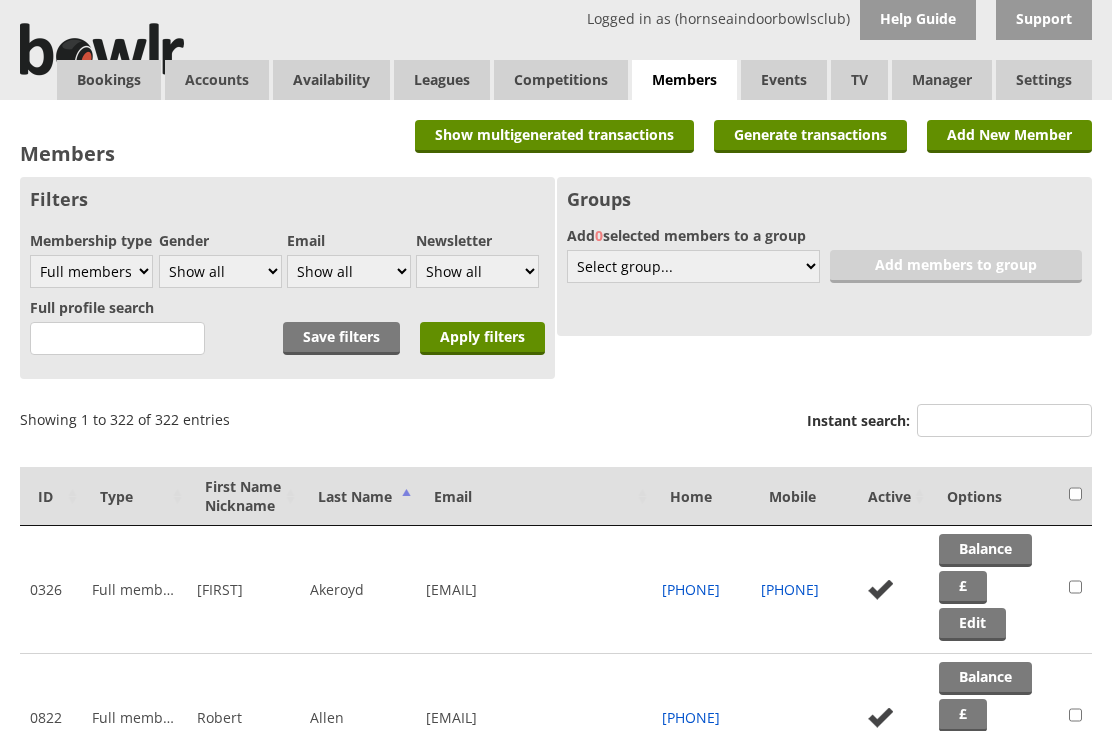 click on "Balances" at bounding box center (0, 0) 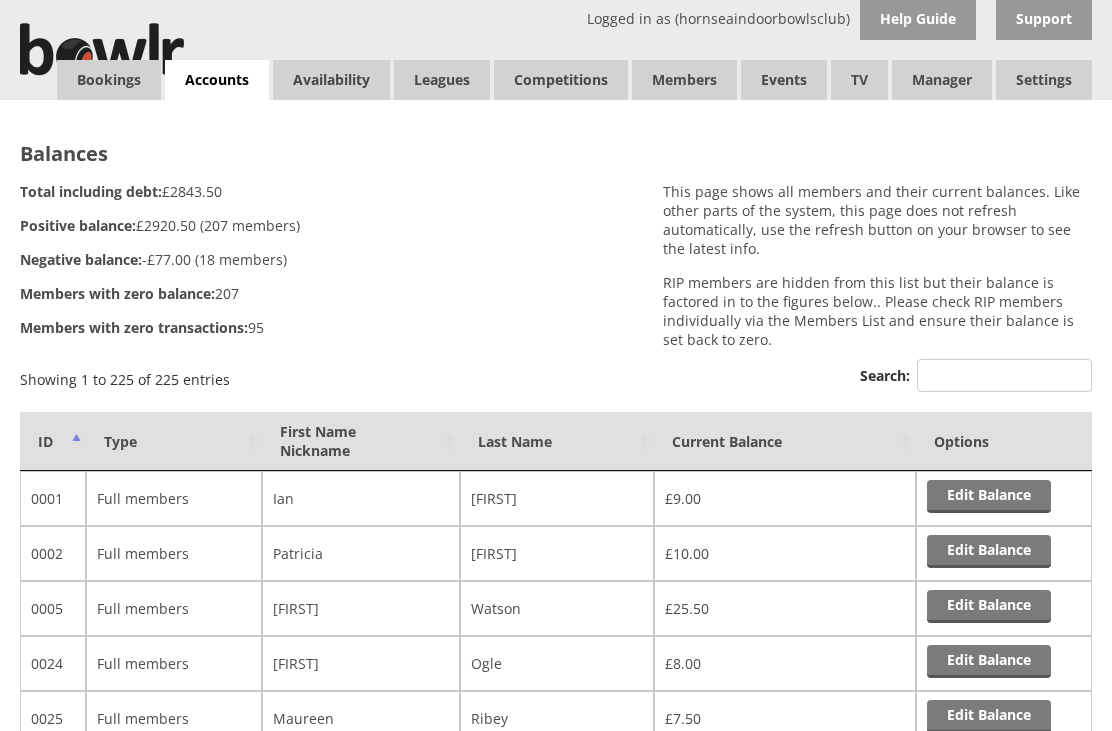 scroll, scrollTop: 0, scrollLeft: 0, axis: both 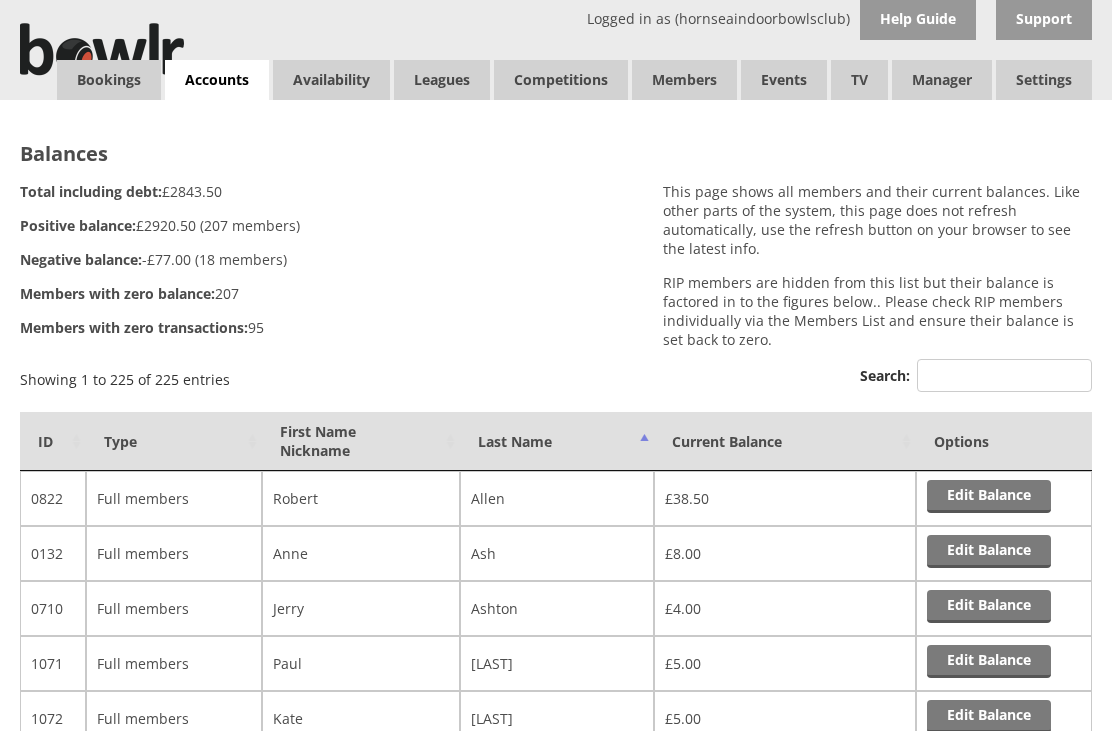 click on "Rink Takings" at bounding box center (0, 0) 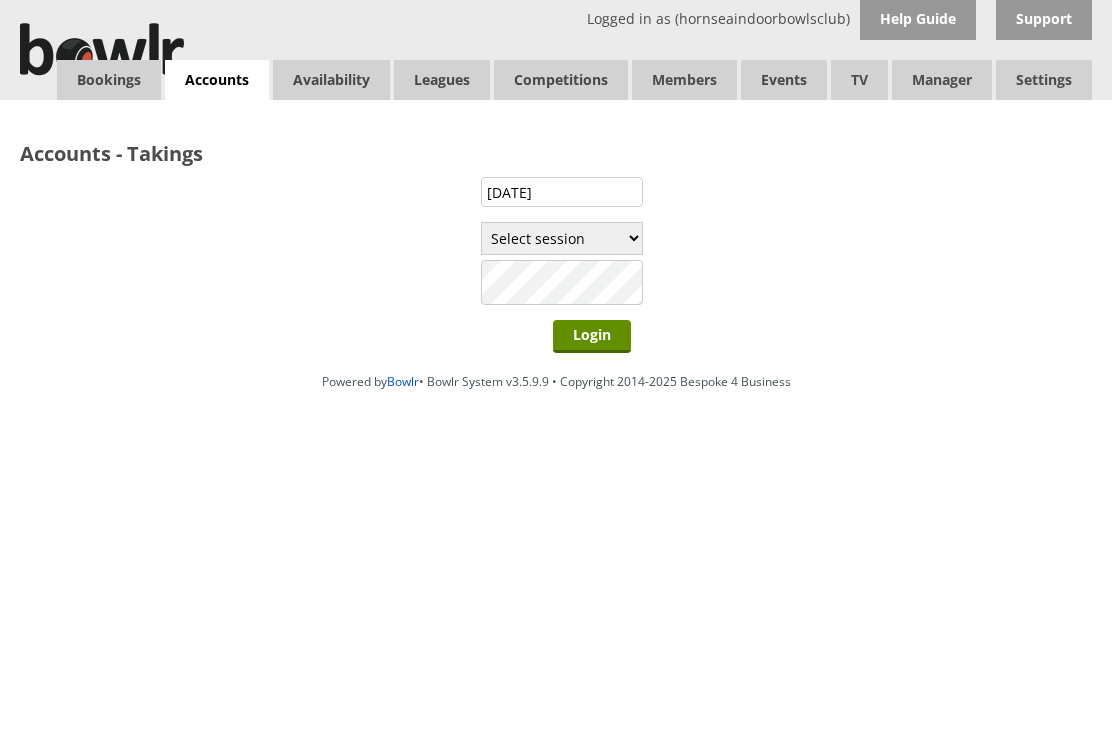 scroll, scrollTop: 0, scrollLeft: 0, axis: both 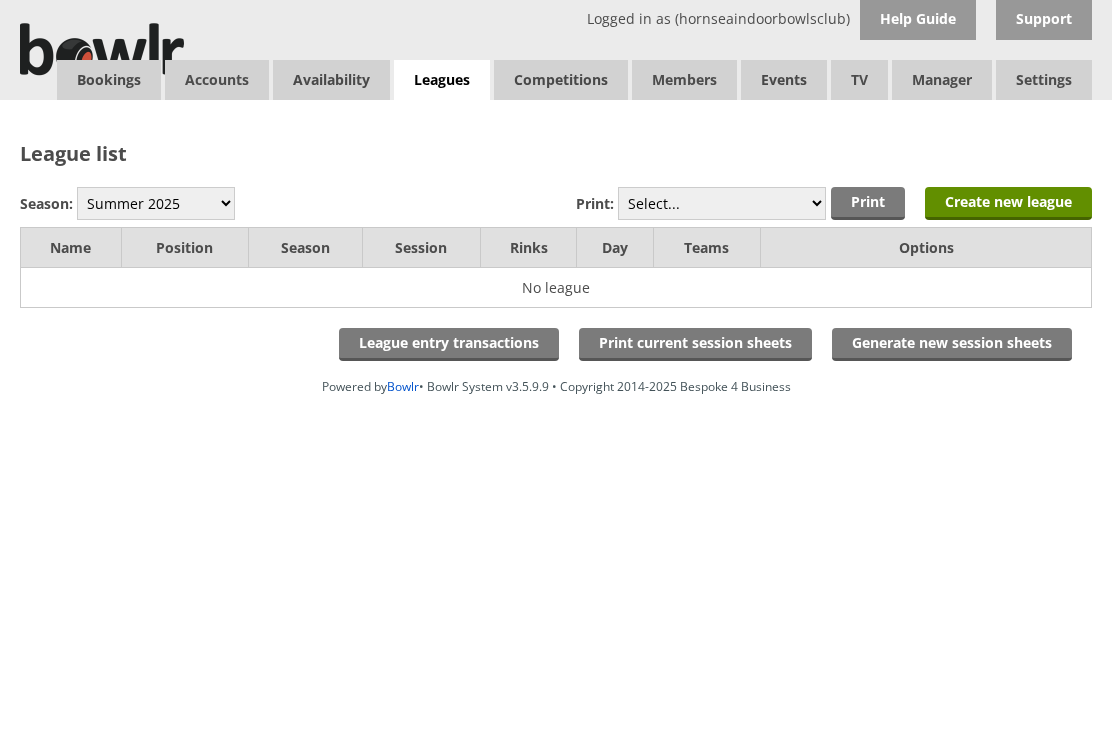 click on "[SEASON] [YEAR]-[YEAR] [SEASON] [YEAR] [SEASON] [YEAR]-[YEAR] [SEASON] [YEAR] [SEASON] [YEAR] / [YEAR] [SEASON] [YEAR] [SEASON] [YEAR] / [YEAR] [SEASON] [YEAR] [SEASON] [YEAR] [SEASON] [YEAR] / [YEAR] [SEASON] [YEAR]" at bounding box center (156, 203) 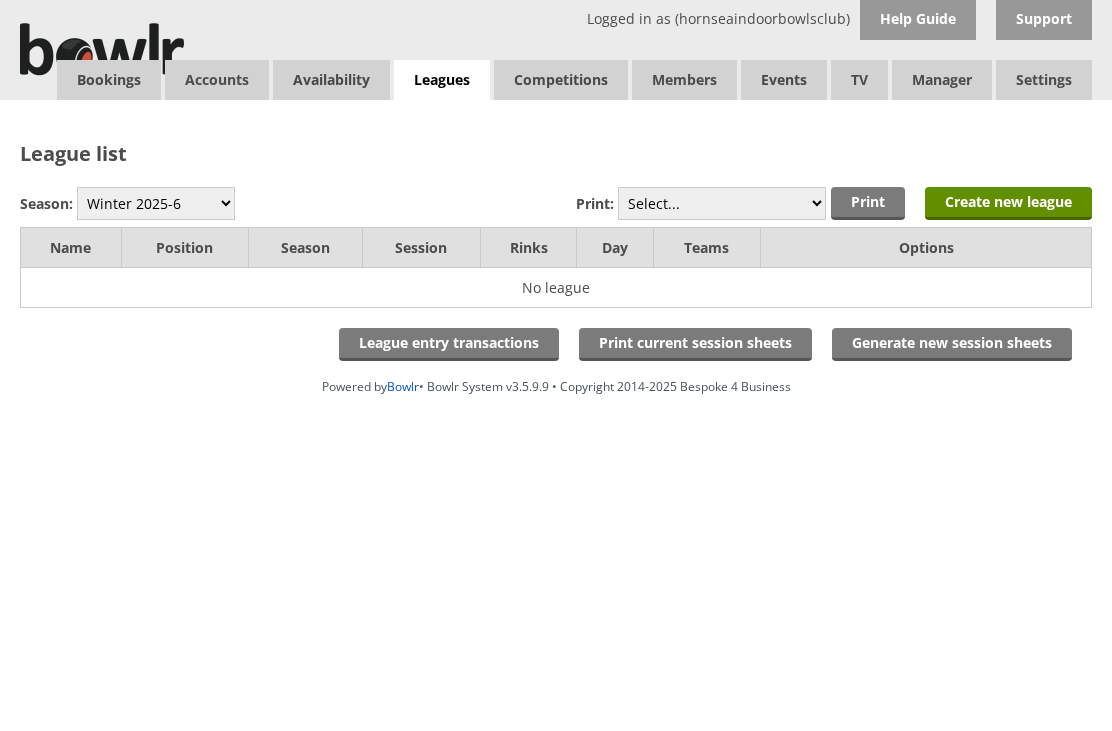 scroll, scrollTop: 0, scrollLeft: 0, axis: both 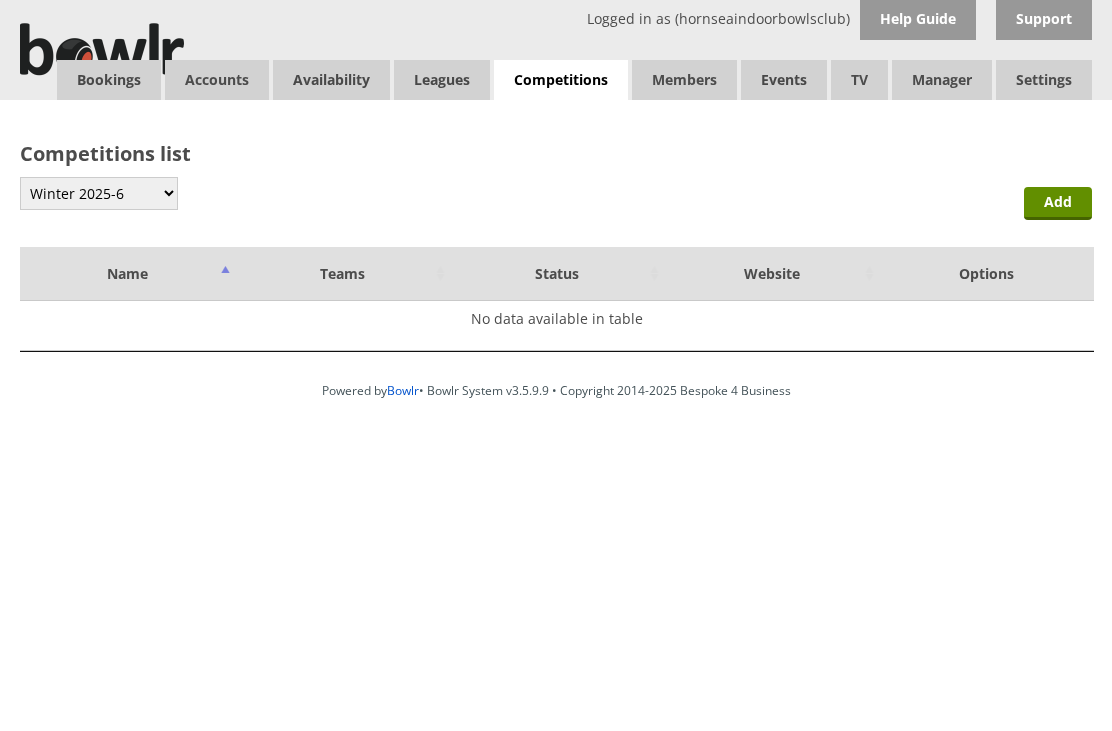 click on "Winter 2025-6 Summer 2025 Winter 24-25 Summer 2024 Winter 2023 / 2024 Summer 2023 Winter 2022 / 2023 Summer 2022 Winter Season Summer 2021" at bounding box center (99, 193) 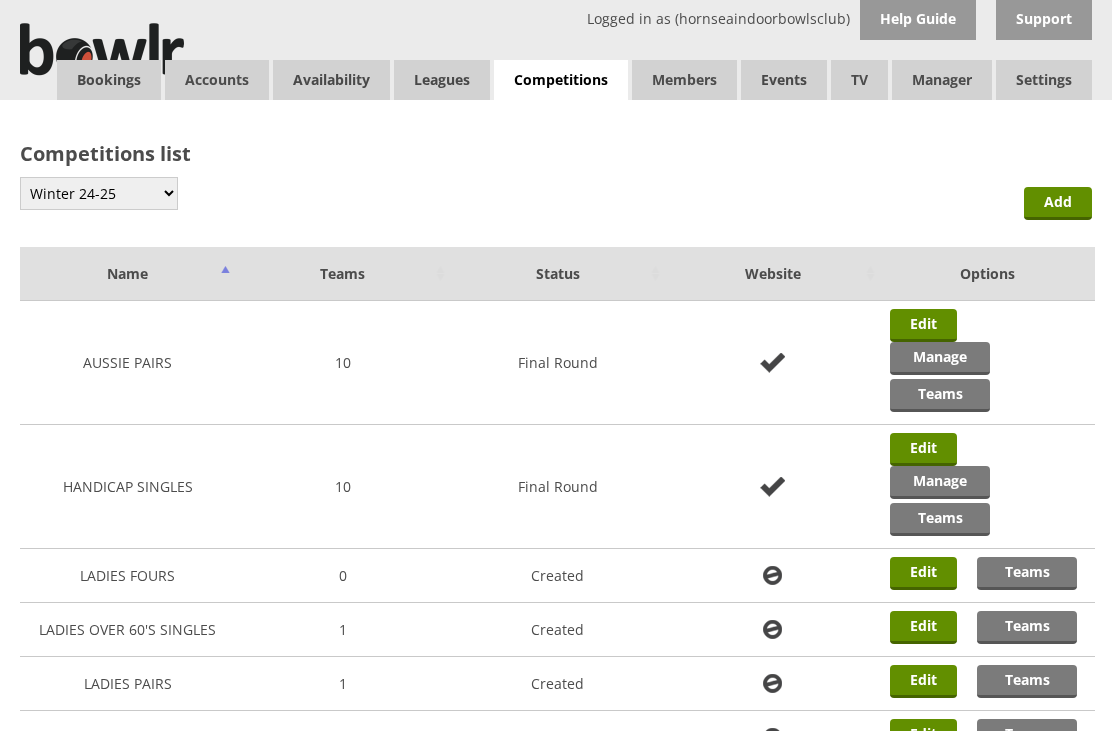 scroll, scrollTop: 0, scrollLeft: 0, axis: both 